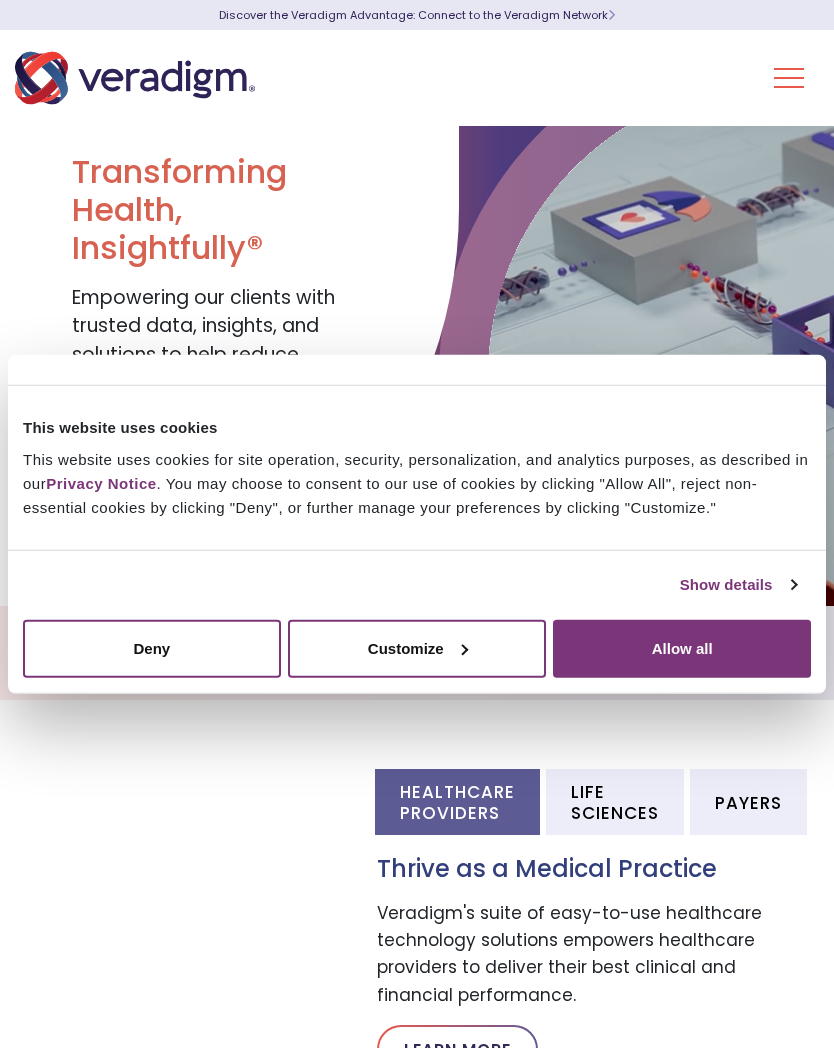 scroll, scrollTop: 0, scrollLeft: 0, axis: both 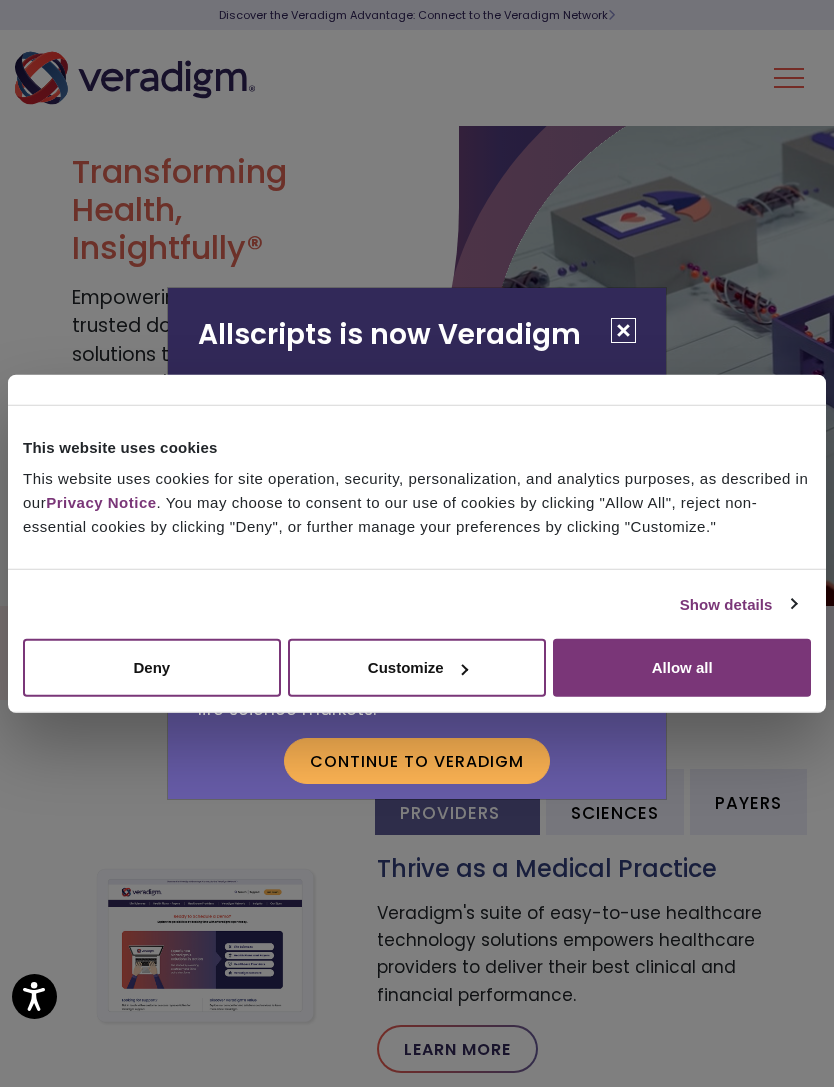 click on "Allscripts is now Veradigm
Allscripts transitioned its solutions to the Veradigm brand, including electronic health records, practice management systems, and patient engagement platforms in 2022. Veradigm is a healthcare technology company that drives value through its unique combination of platforms, data, expertise, connectivity, and scale. The Veradigm Network features a dynamic community of solutions and partners providing advanced insights, technology, and data-driven solutions for the healthcare provider, payer, and life science markets.
Continue to Veradigm" at bounding box center (417, 543) 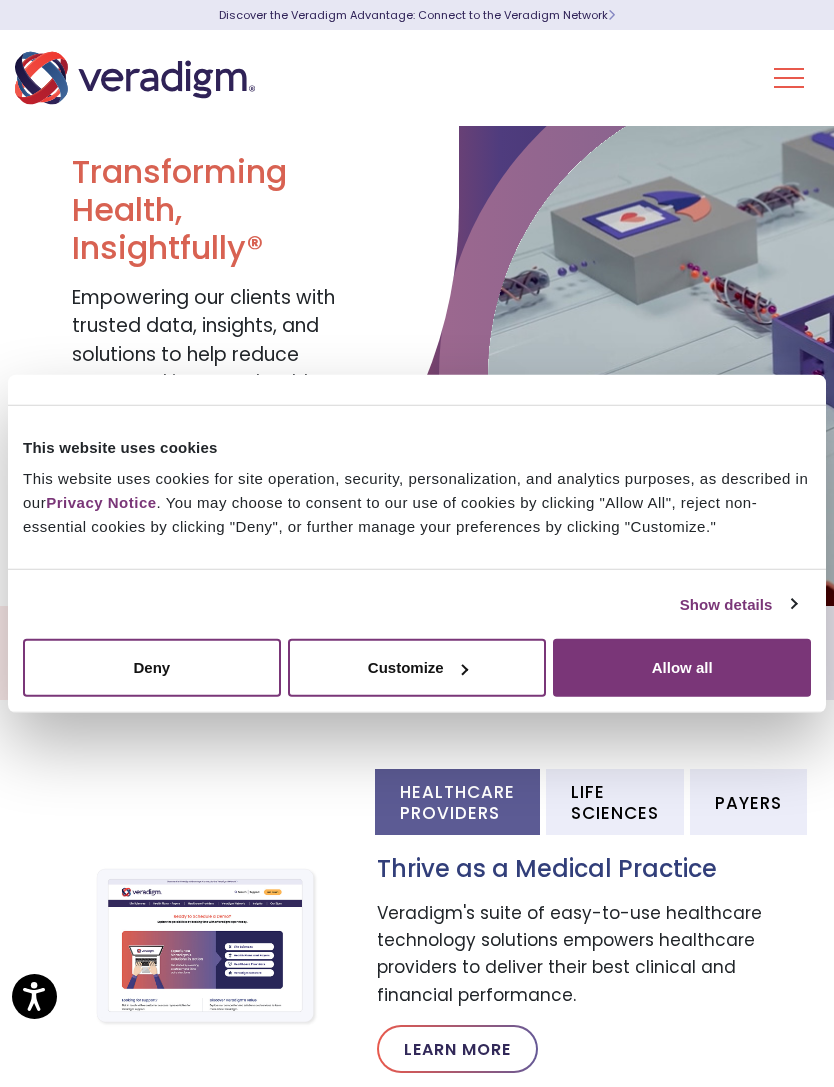 click on "Deny" at bounding box center (152, 668) 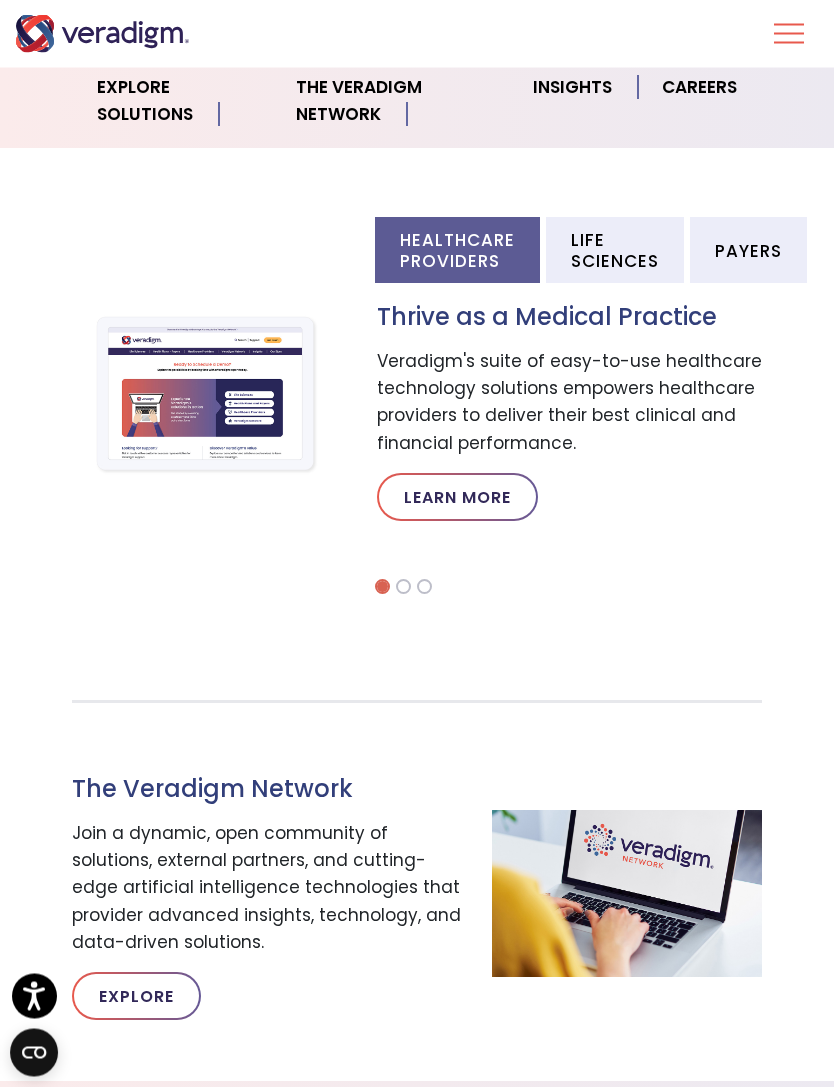 scroll, scrollTop: 552, scrollLeft: 0, axis: vertical 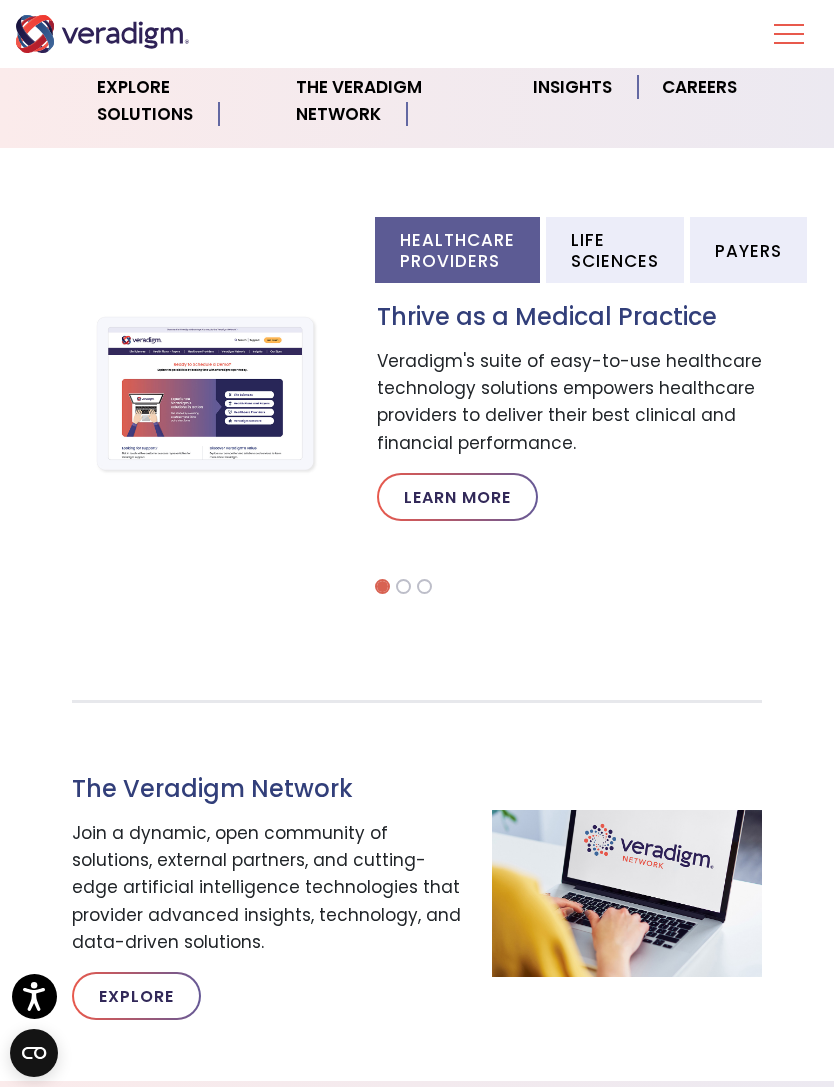 click on "Payers" at bounding box center [748, 250] 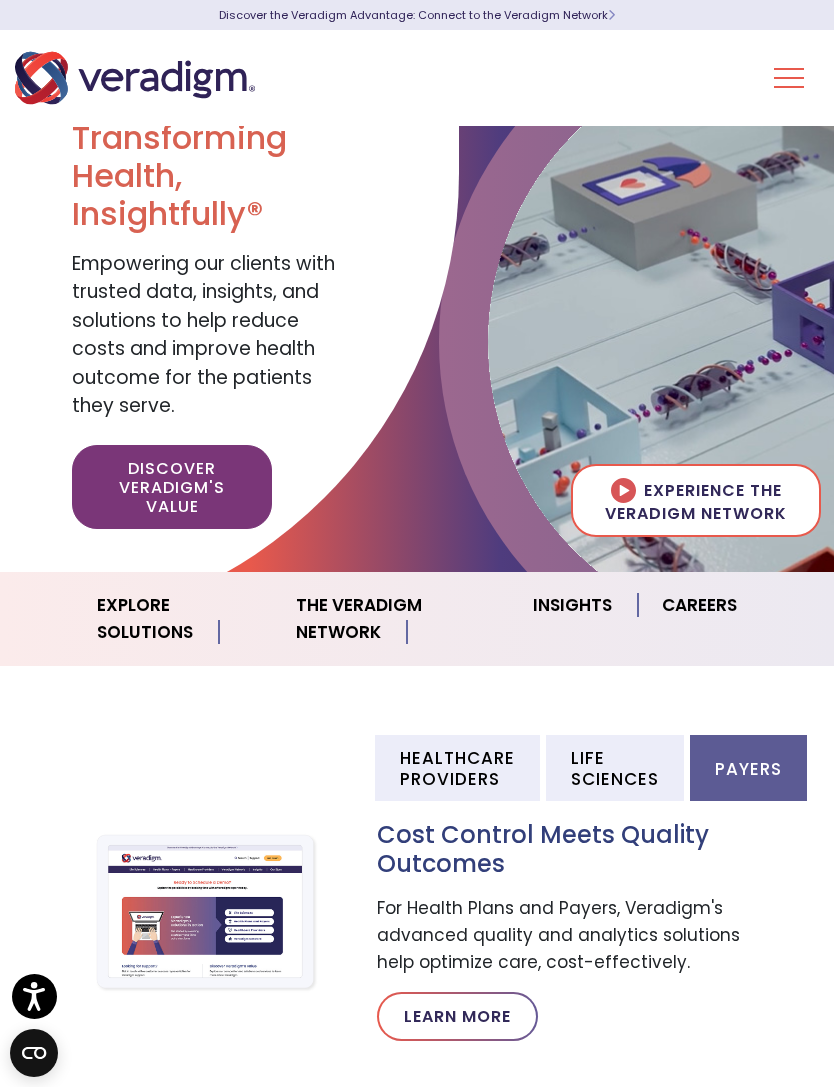 scroll, scrollTop: 44, scrollLeft: 0, axis: vertical 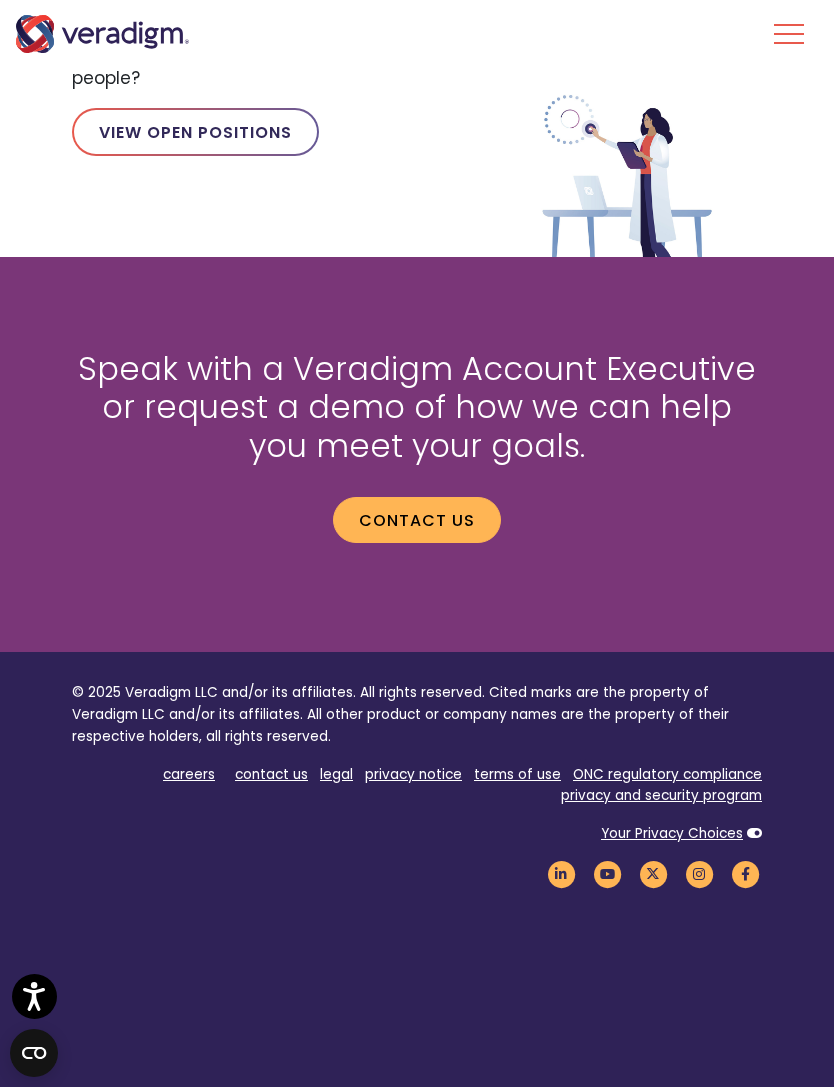 click on "legal" at bounding box center (336, 774) 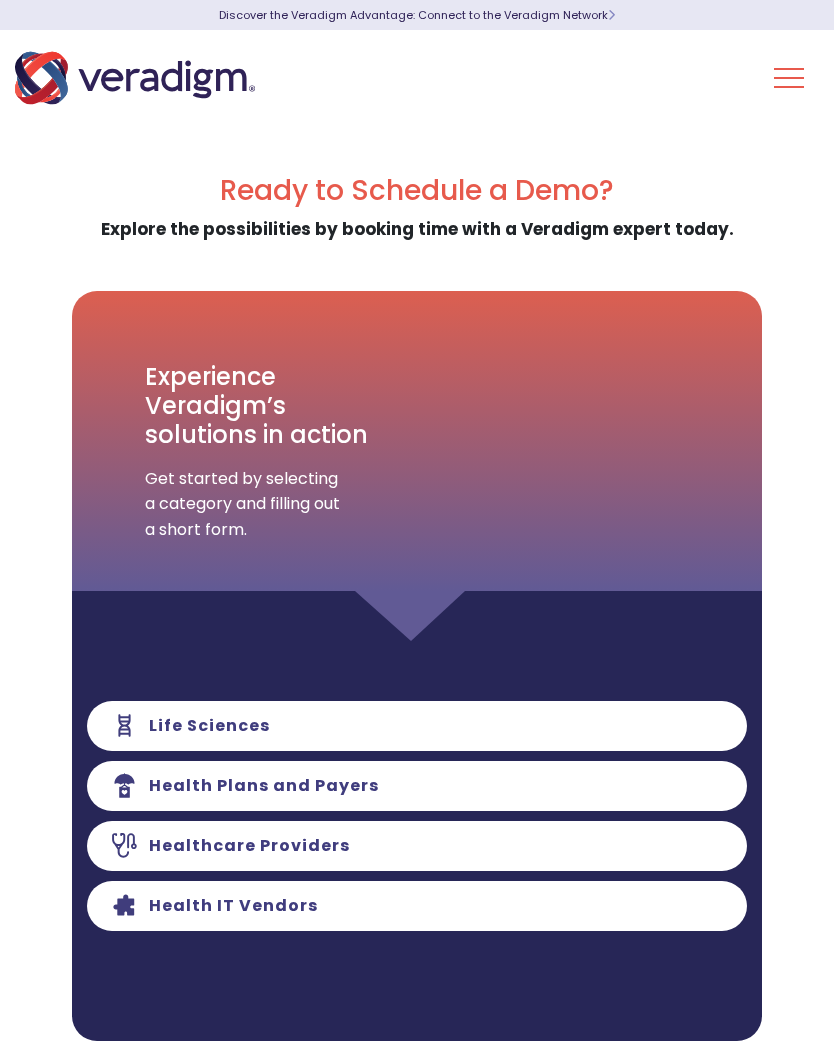 scroll, scrollTop: 0, scrollLeft: 0, axis: both 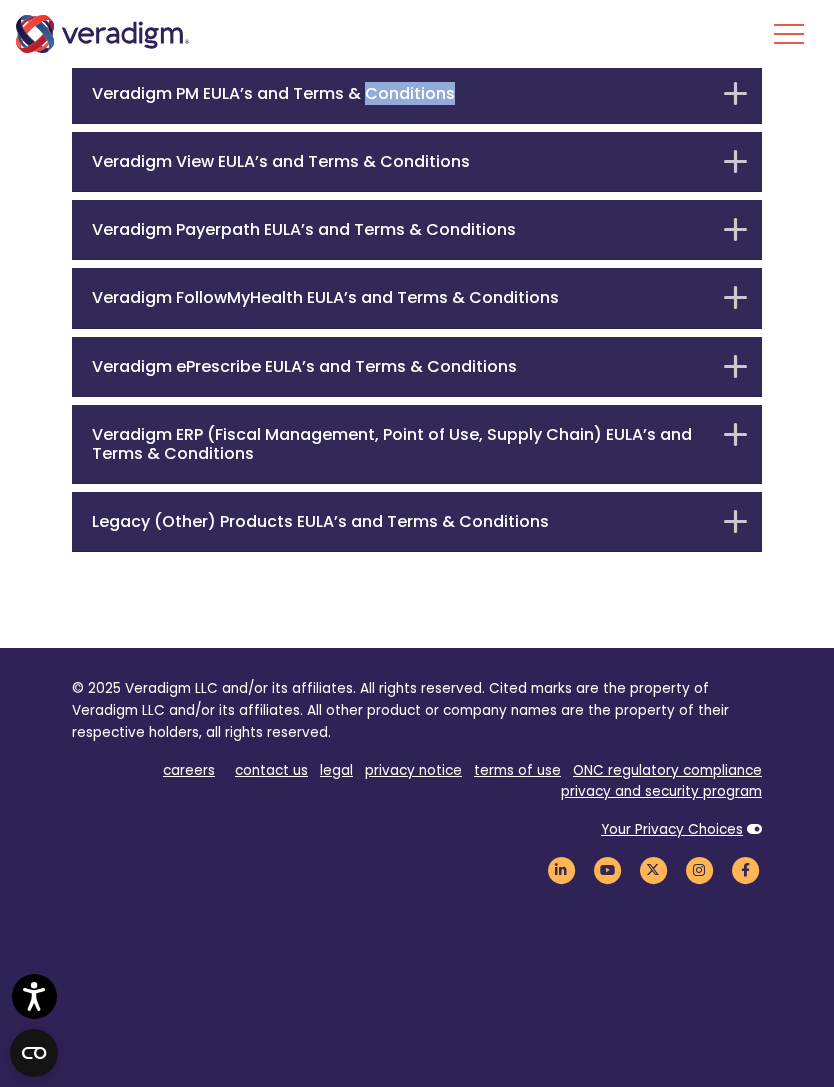 click on "ONC regulatory compliance" at bounding box center (667, 770) 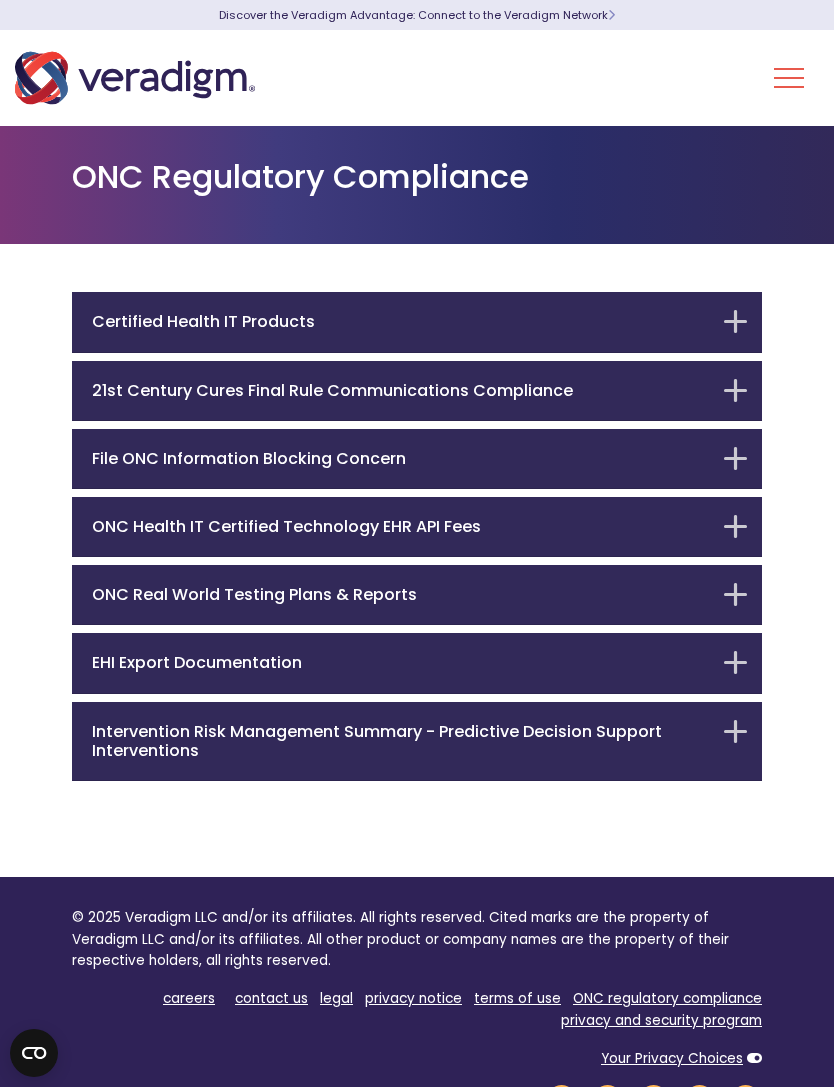 scroll, scrollTop: 0, scrollLeft: 0, axis: both 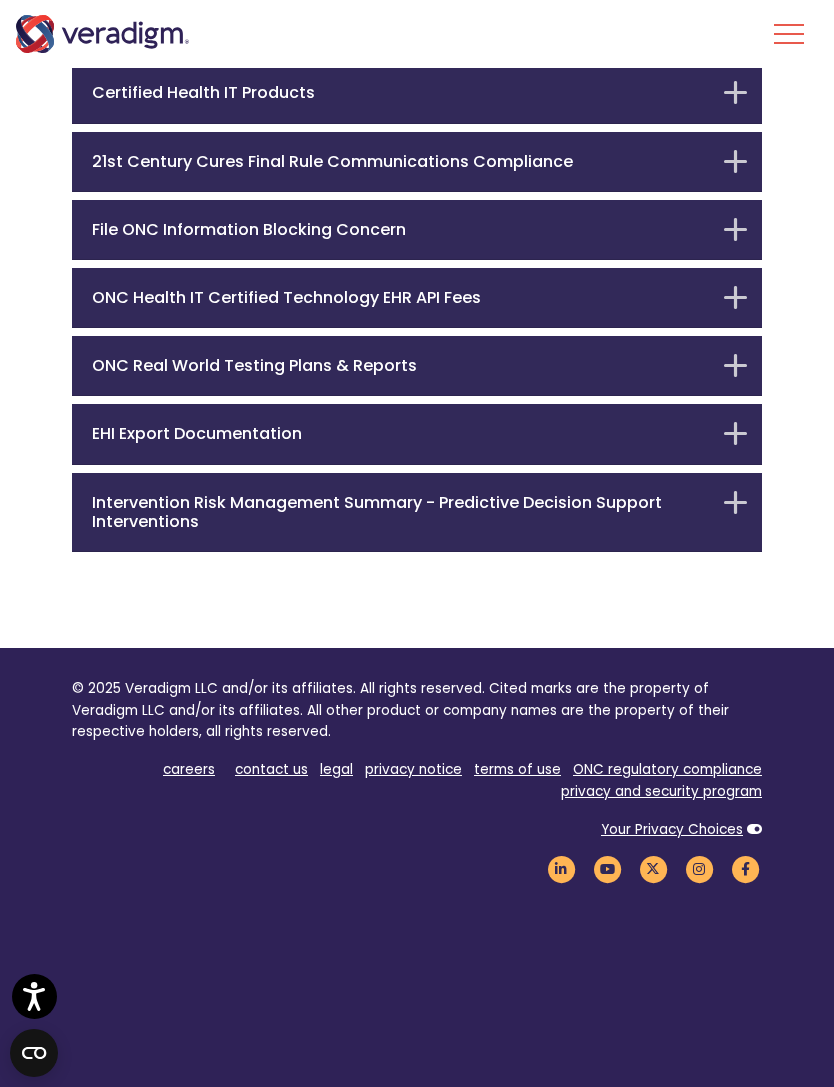click on "privacy and security program" at bounding box center [661, 791] 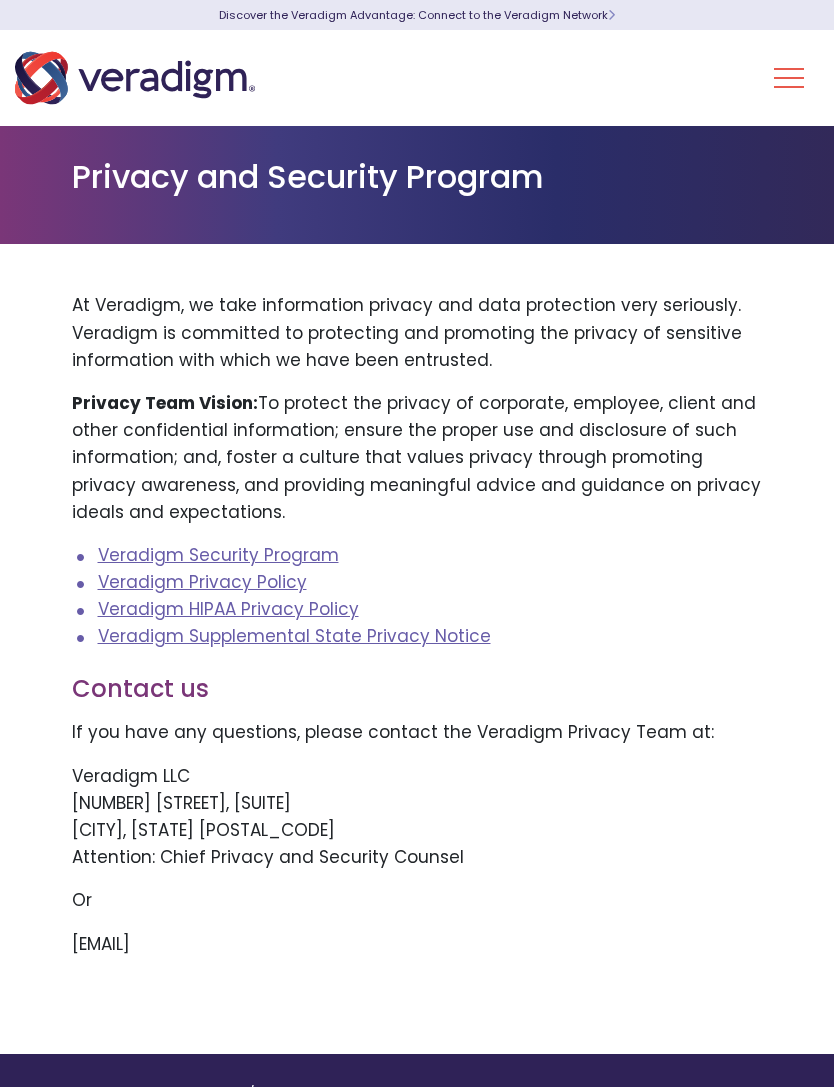 scroll, scrollTop: 0, scrollLeft: 0, axis: both 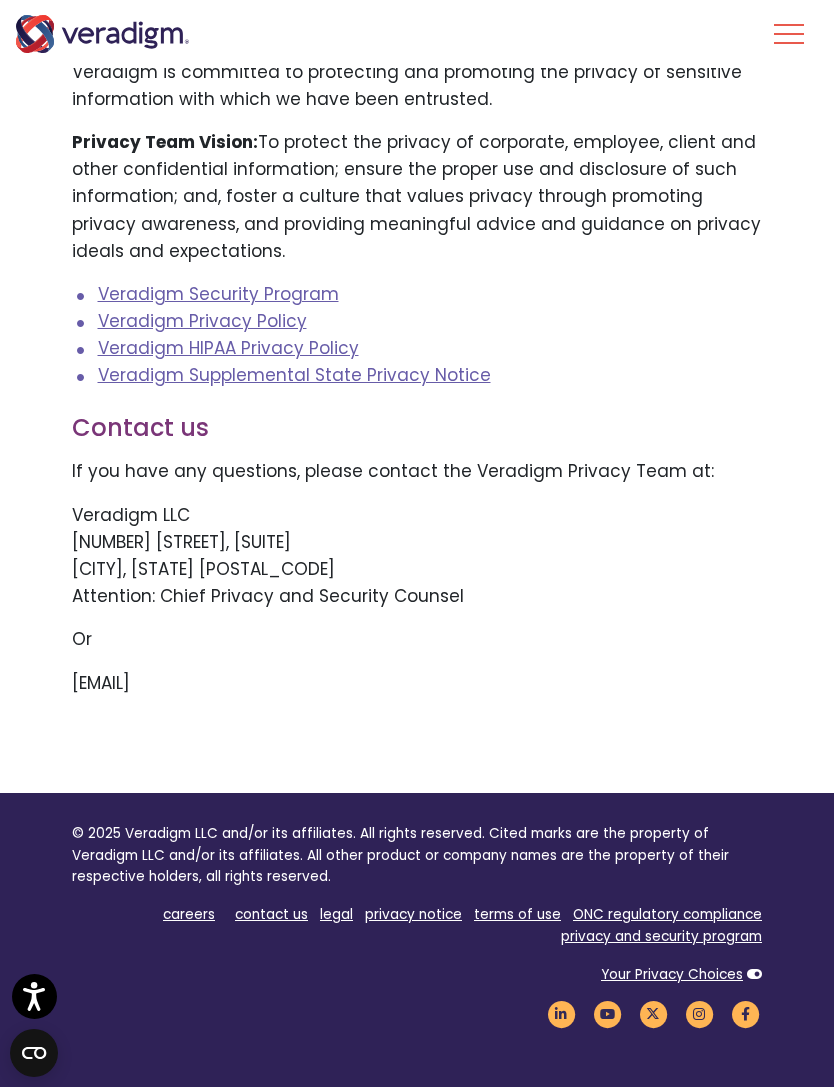 click on "Veradigm Security Program" at bounding box center [218, 294] 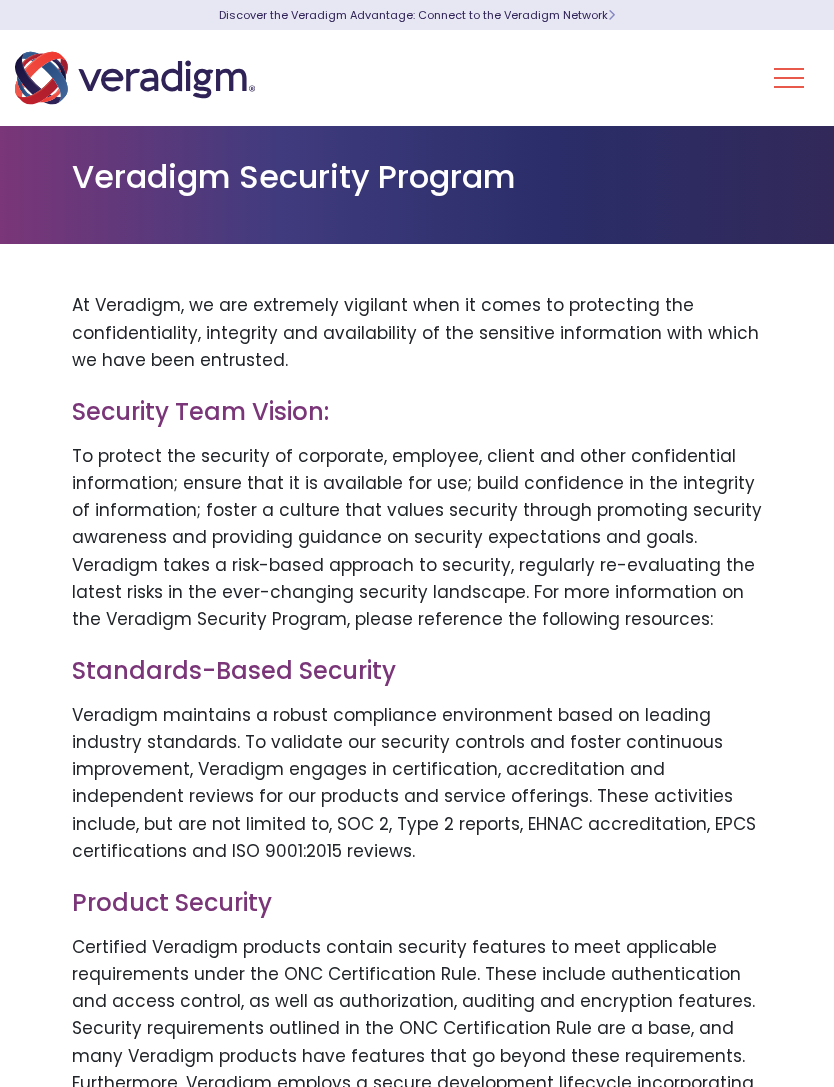 scroll, scrollTop: 0, scrollLeft: 0, axis: both 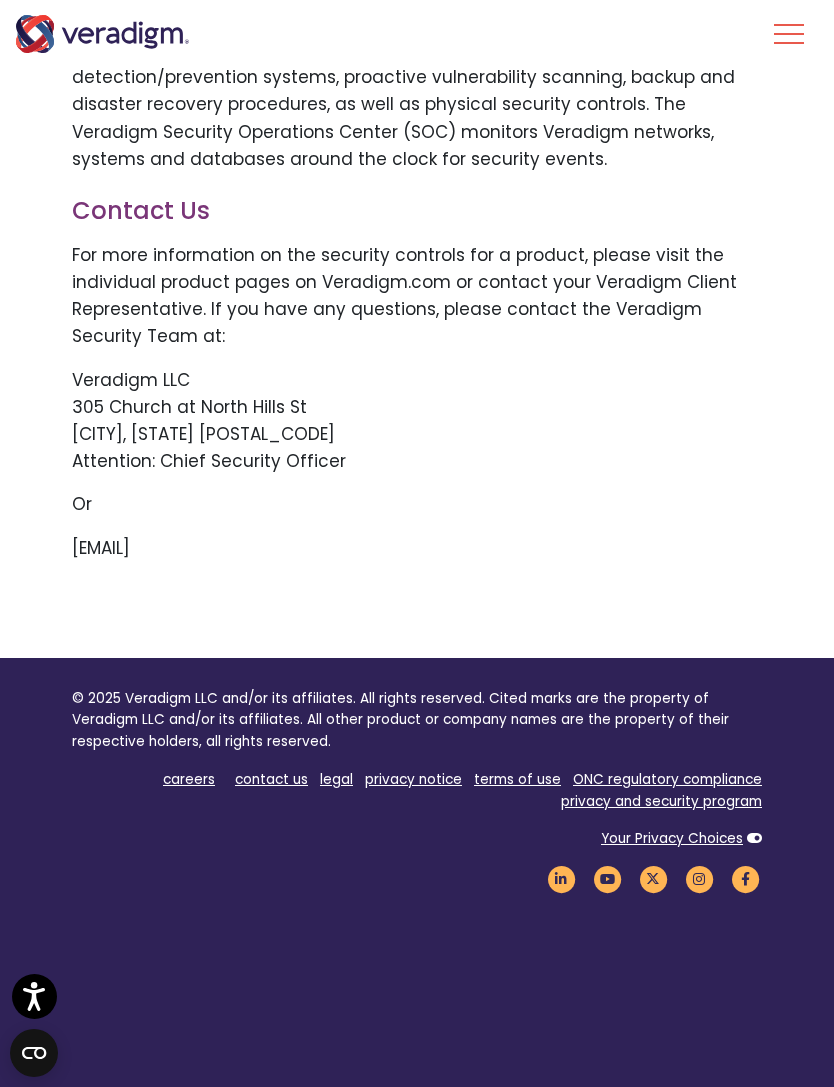 click on "ONC regulatory compliance" at bounding box center [667, 779] 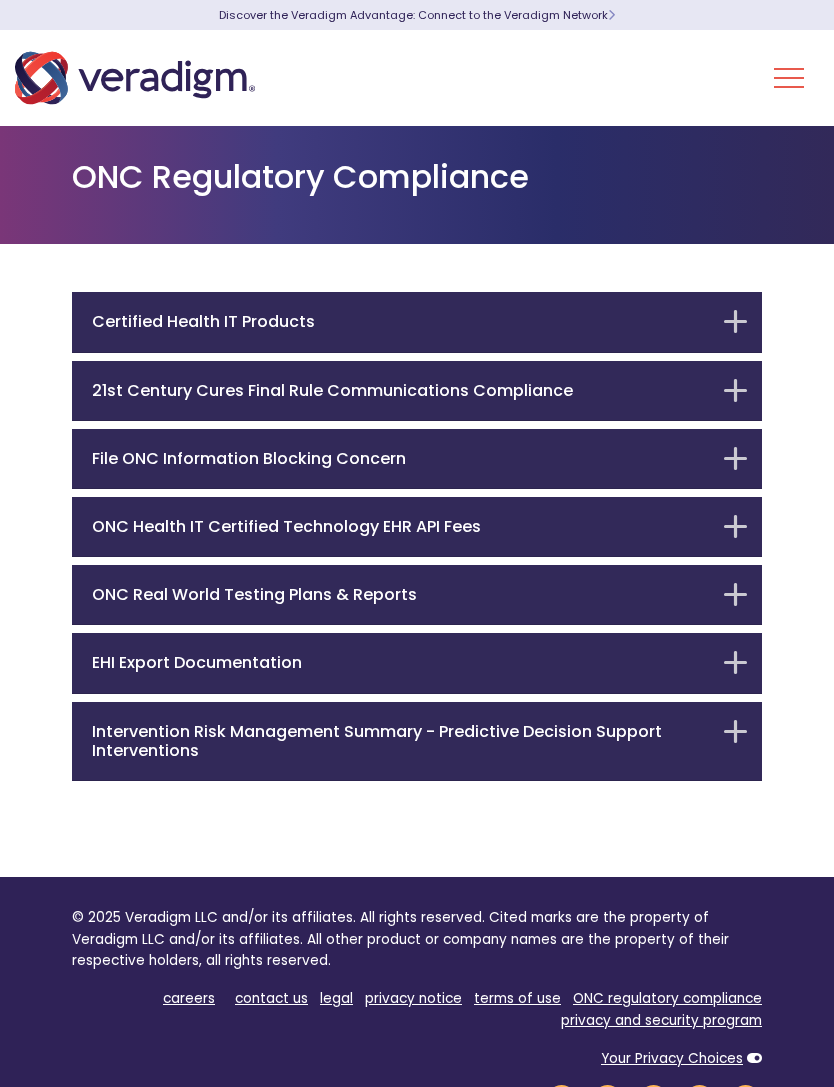 scroll, scrollTop: 0, scrollLeft: 0, axis: both 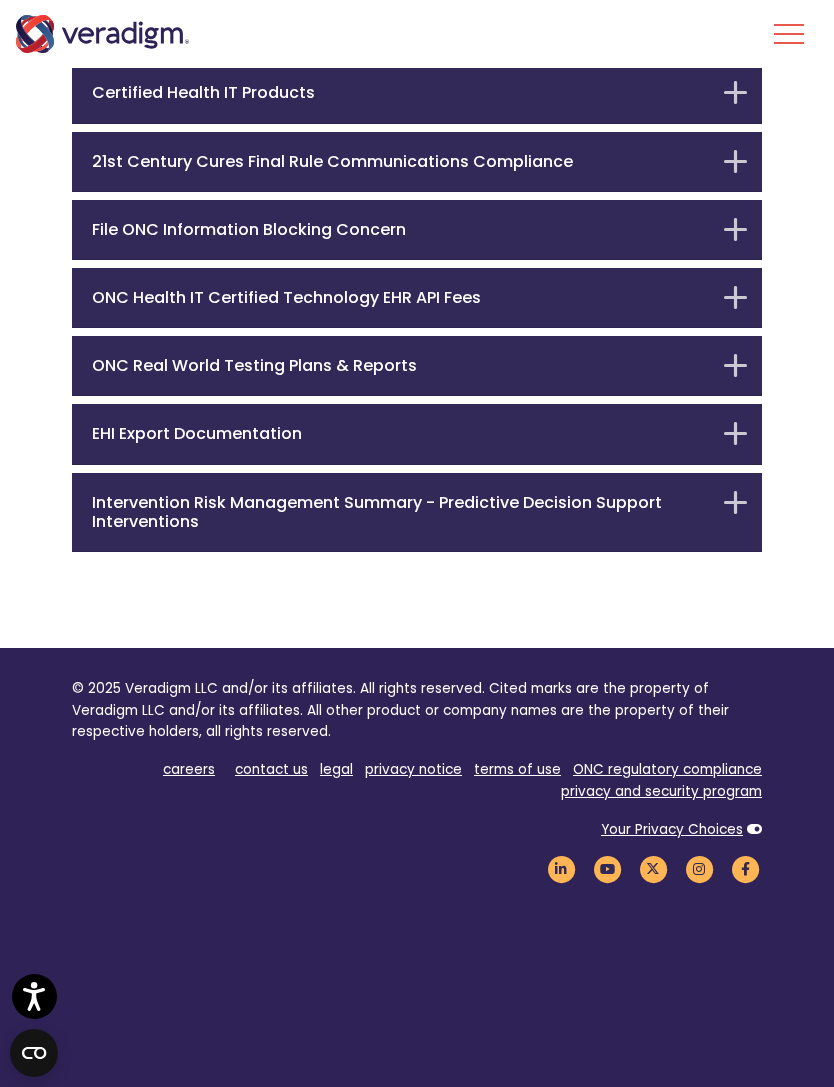click on "privacy and security program" at bounding box center [661, 791] 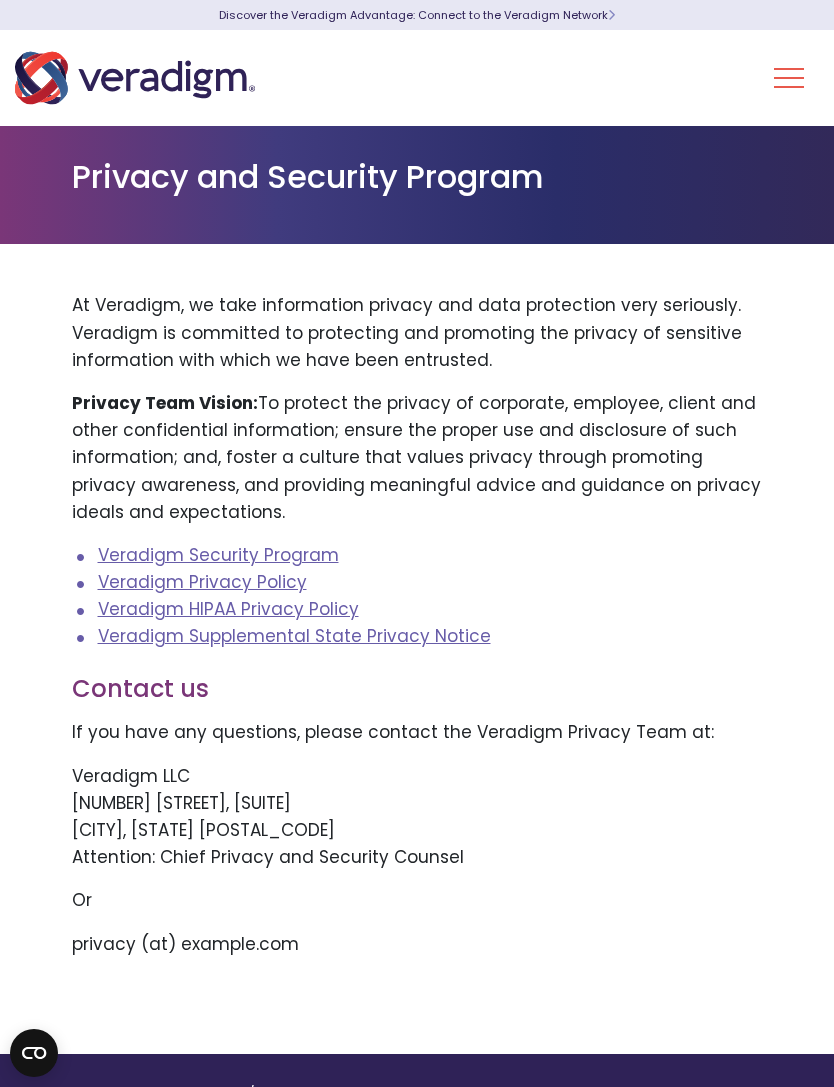 scroll, scrollTop: 0, scrollLeft: 0, axis: both 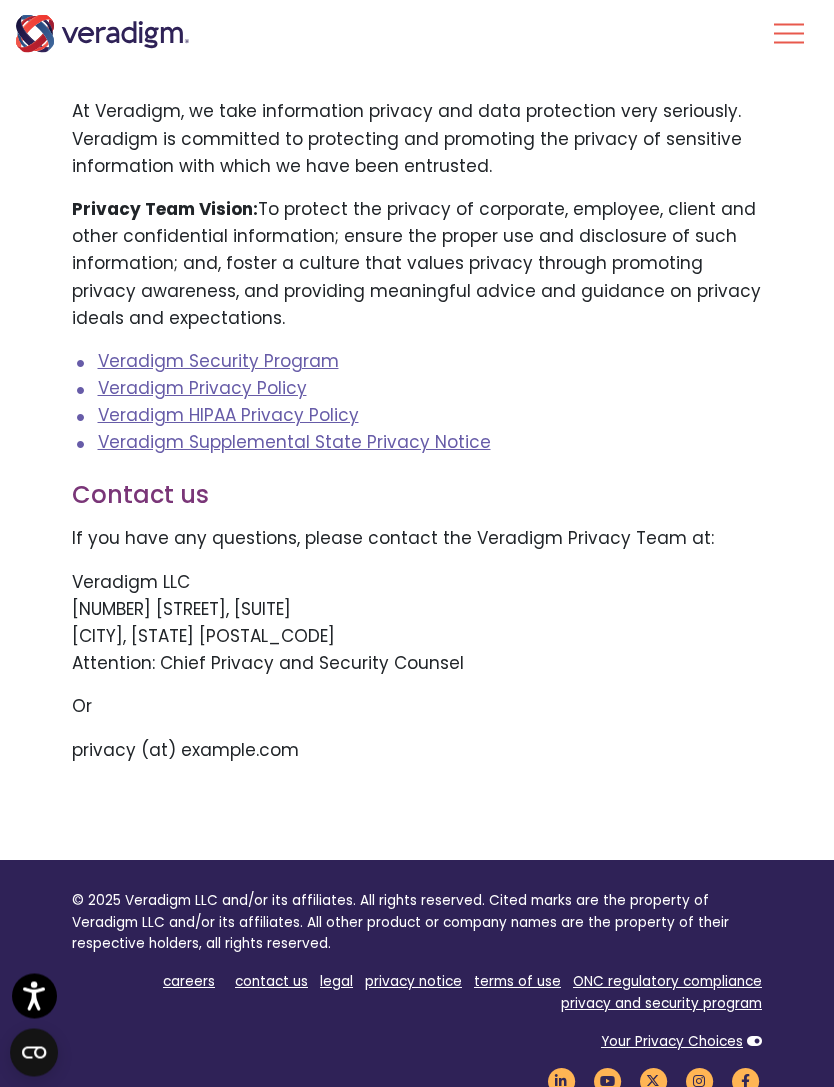 click on "Veradigm Supplemental State Privacy Notice" at bounding box center (294, 443) 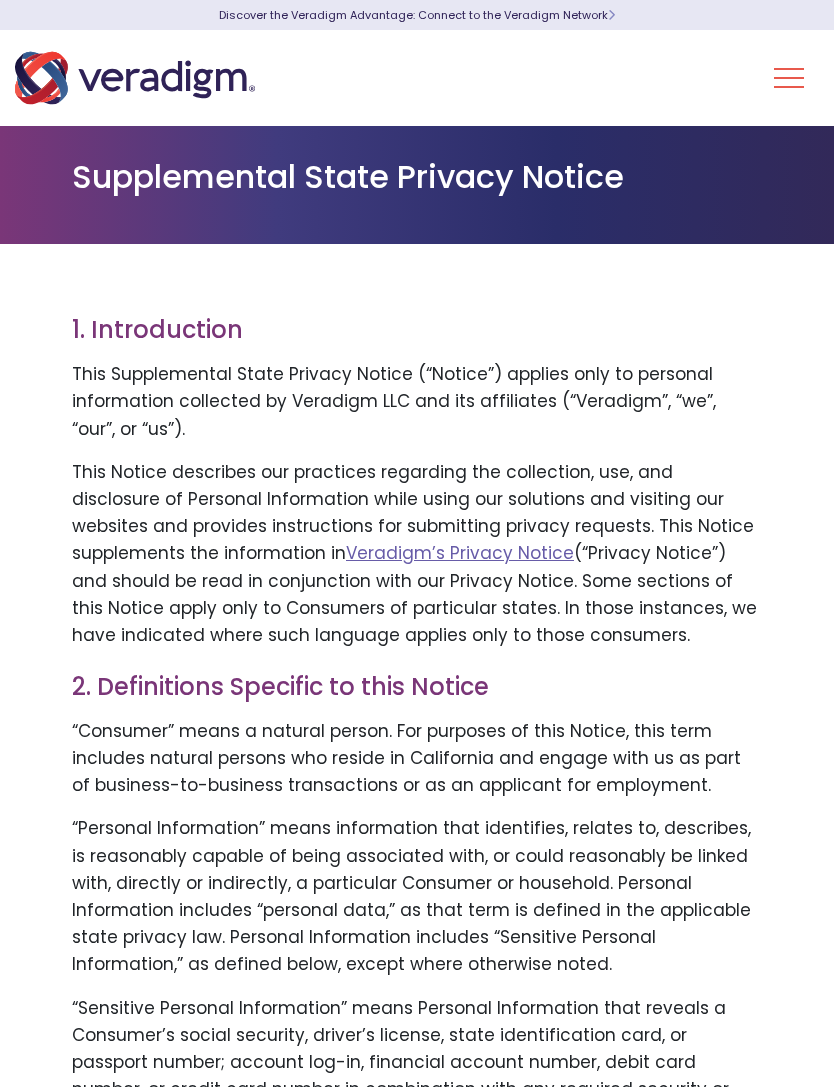 scroll, scrollTop: 0, scrollLeft: 0, axis: both 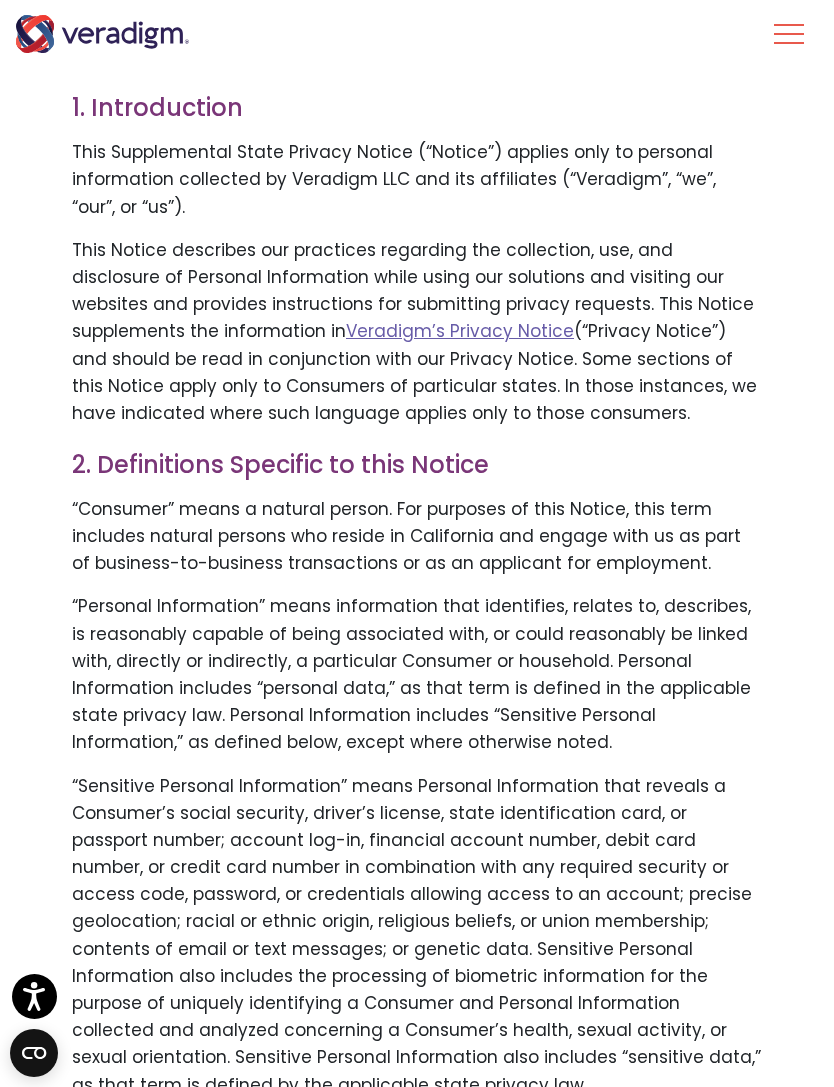 click on "Veradigm’s Privacy Notice" at bounding box center [460, 331] 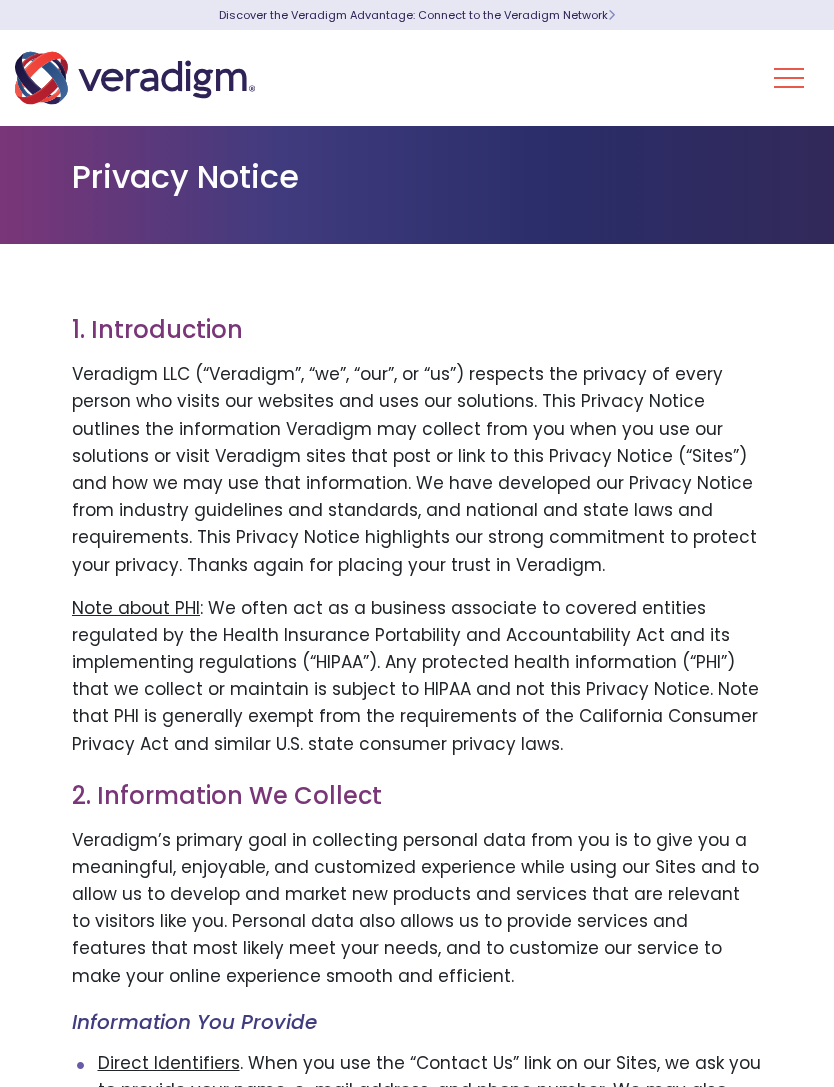 scroll, scrollTop: 0, scrollLeft: 0, axis: both 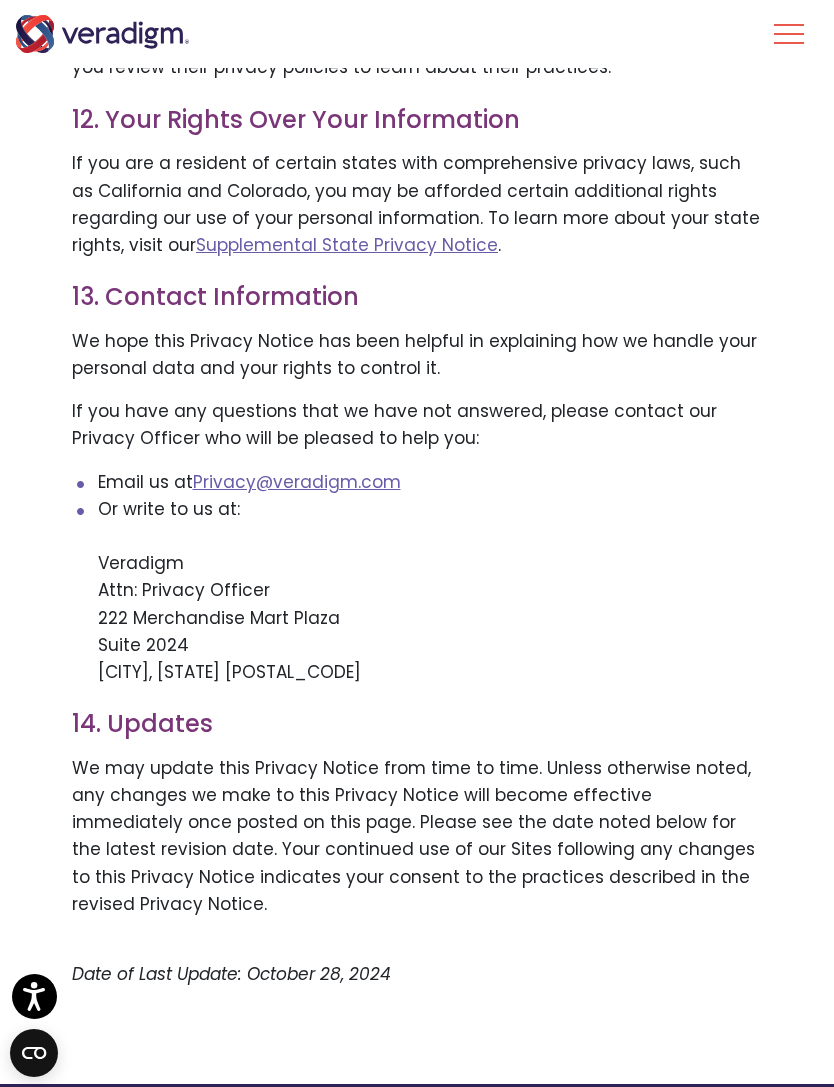 click on "Privacy@veradigm.com" at bounding box center [297, 482] 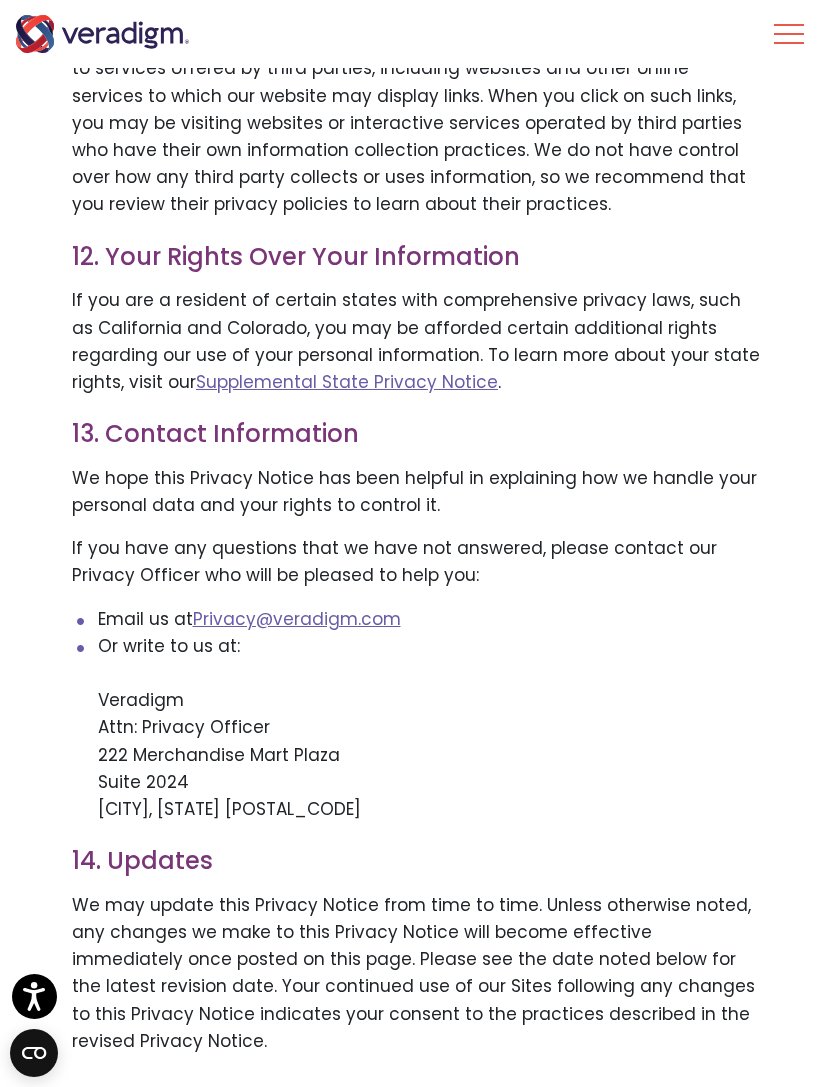 scroll, scrollTop: 5413, scrollLeft: 0, axis: vertical 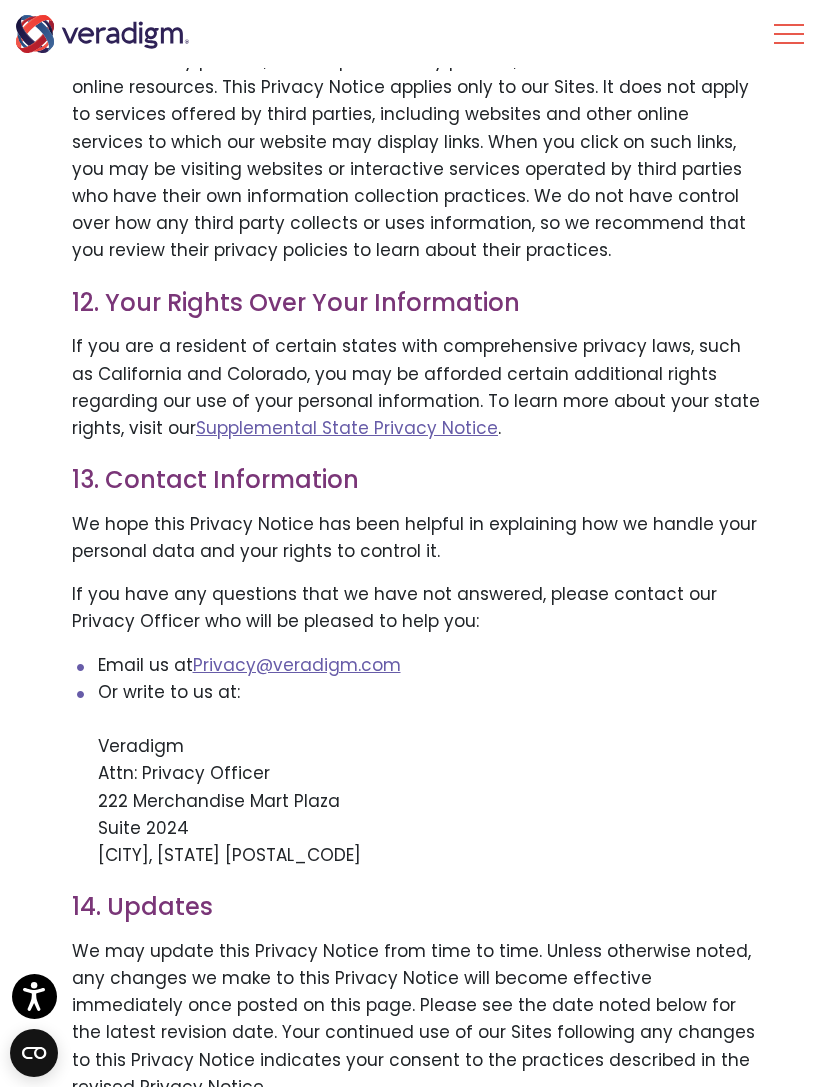 click on "Supplemental State Privacy Notice" at bounding box center [347, 428] 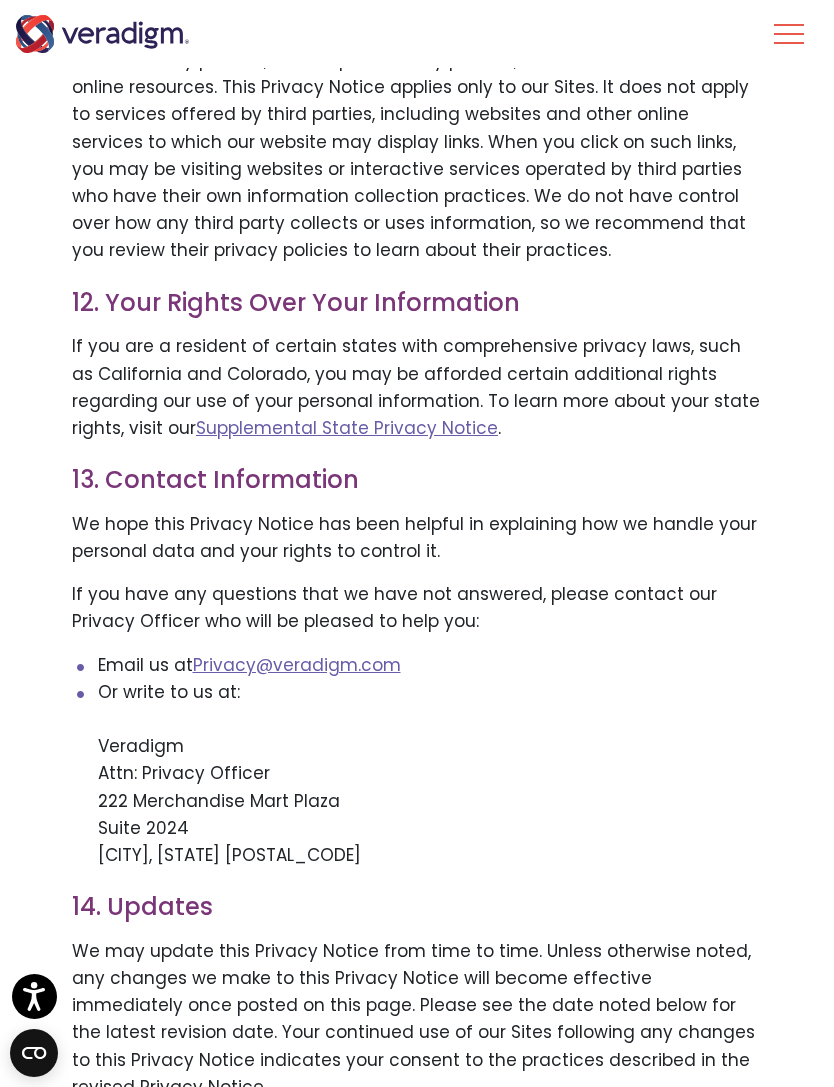 scroll, scrollTop: 5477, scrollLeft: 0, axis: vertical 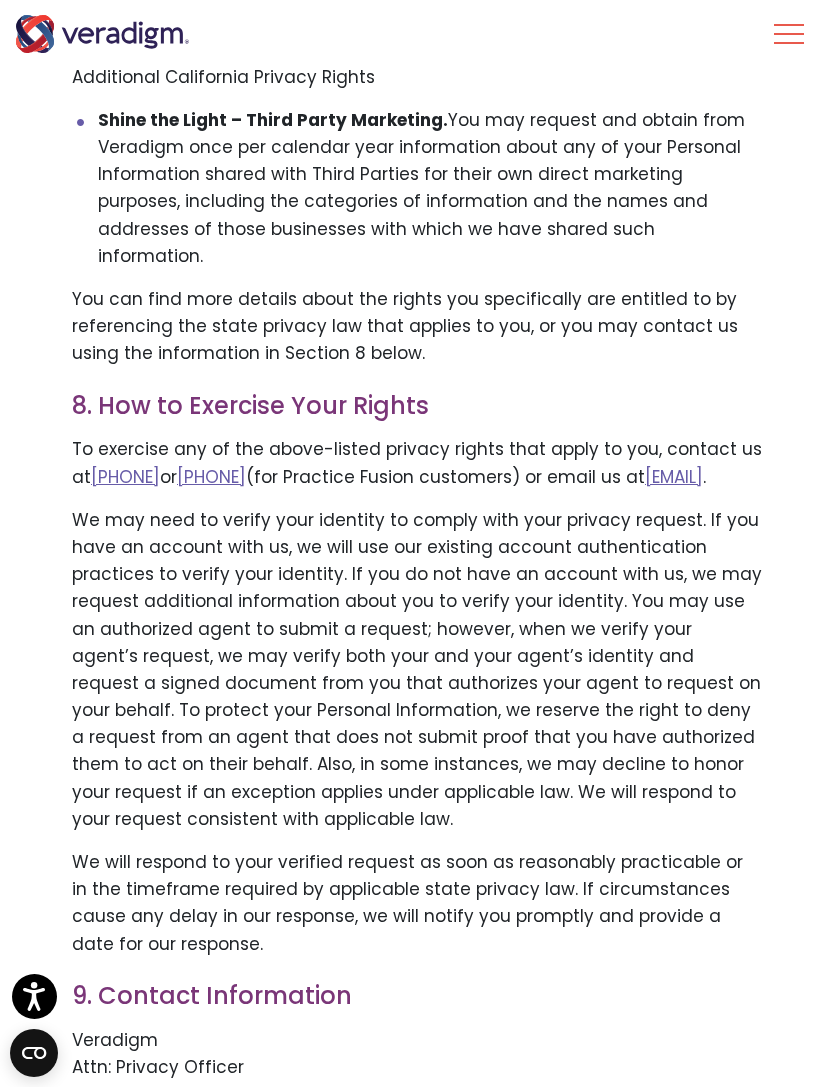click on "1-800-334-8534" at bounding box center [125, 477] 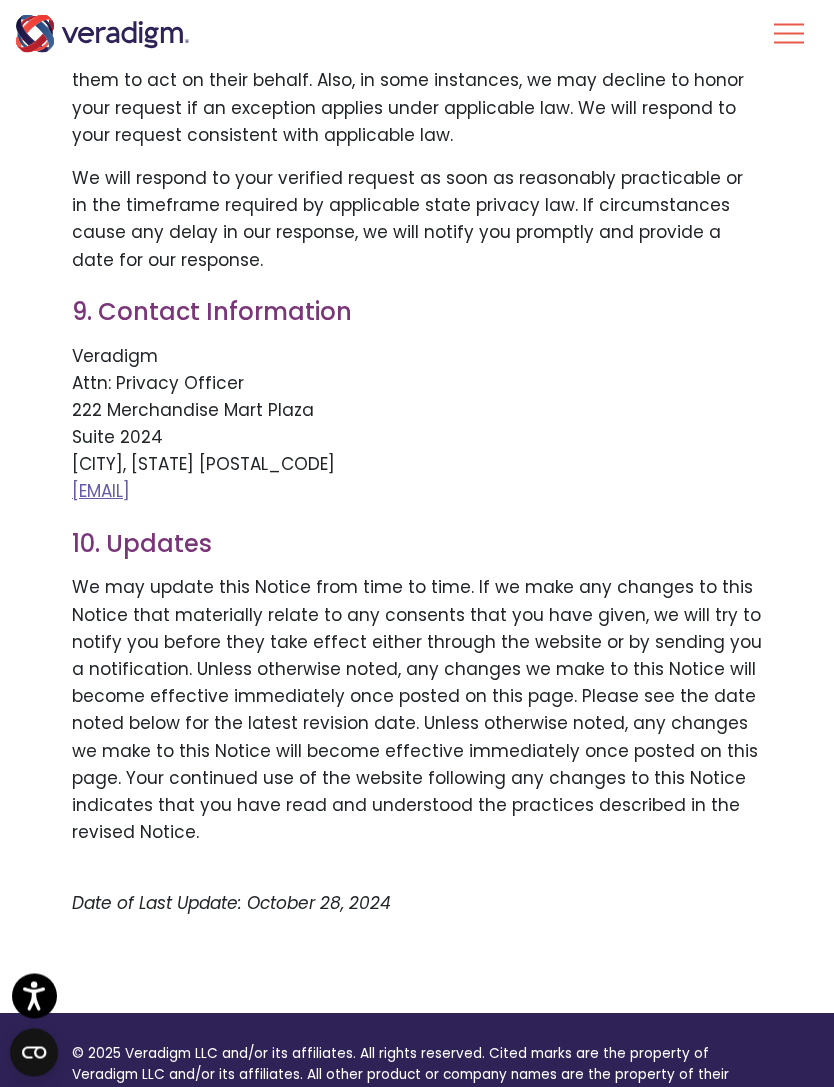 scroll, scrollTop: 6222, scrollLeft: 0, axis: vertical 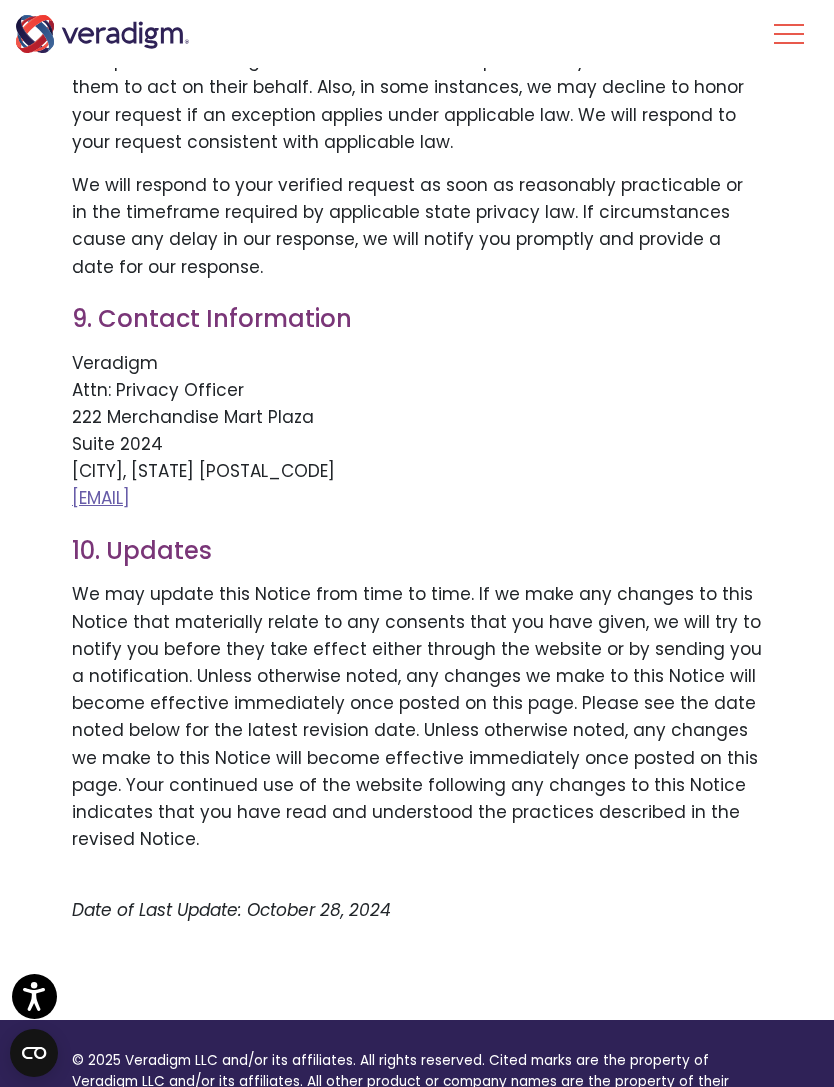 click on "Privacy@Veradigm.com" at bounding box center (101, 498) 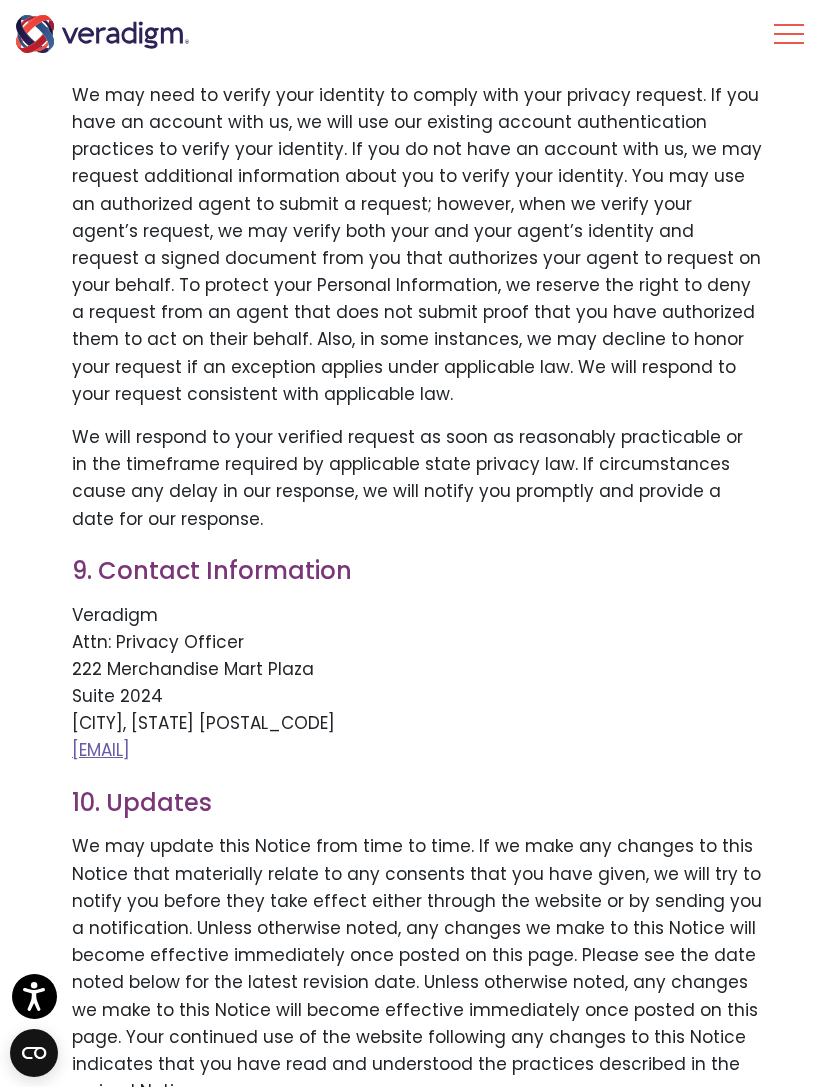 scroll, scrollTop: 5968, scrollLeft: 0, axis: vertical 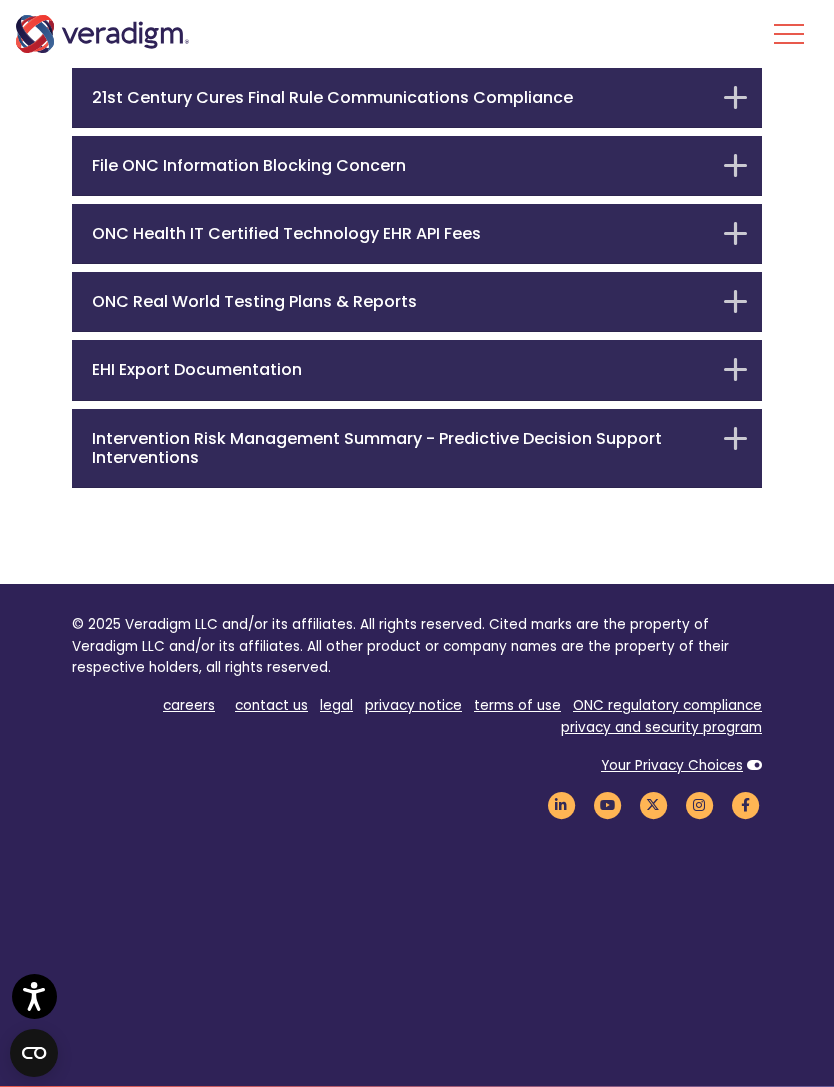 click on "terms of use" at bounding box center (517, 705) 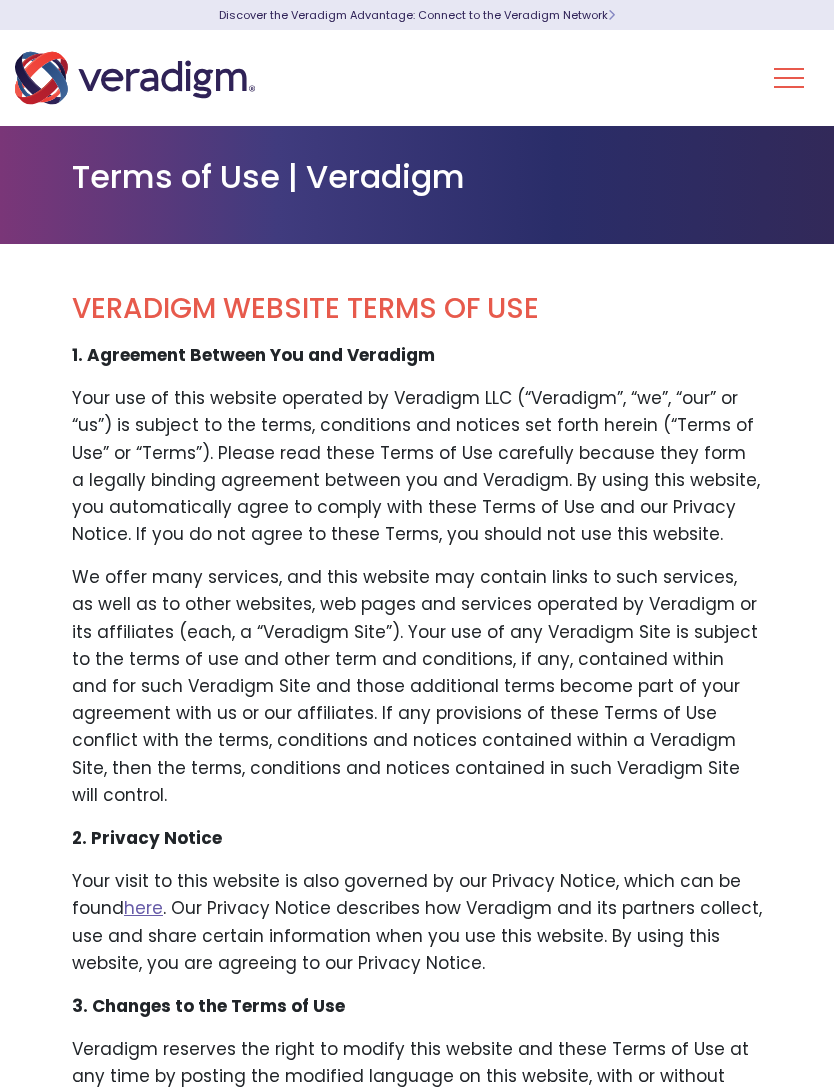 scroll, scrollTop: 0, scrollLeft: 0, axis: both 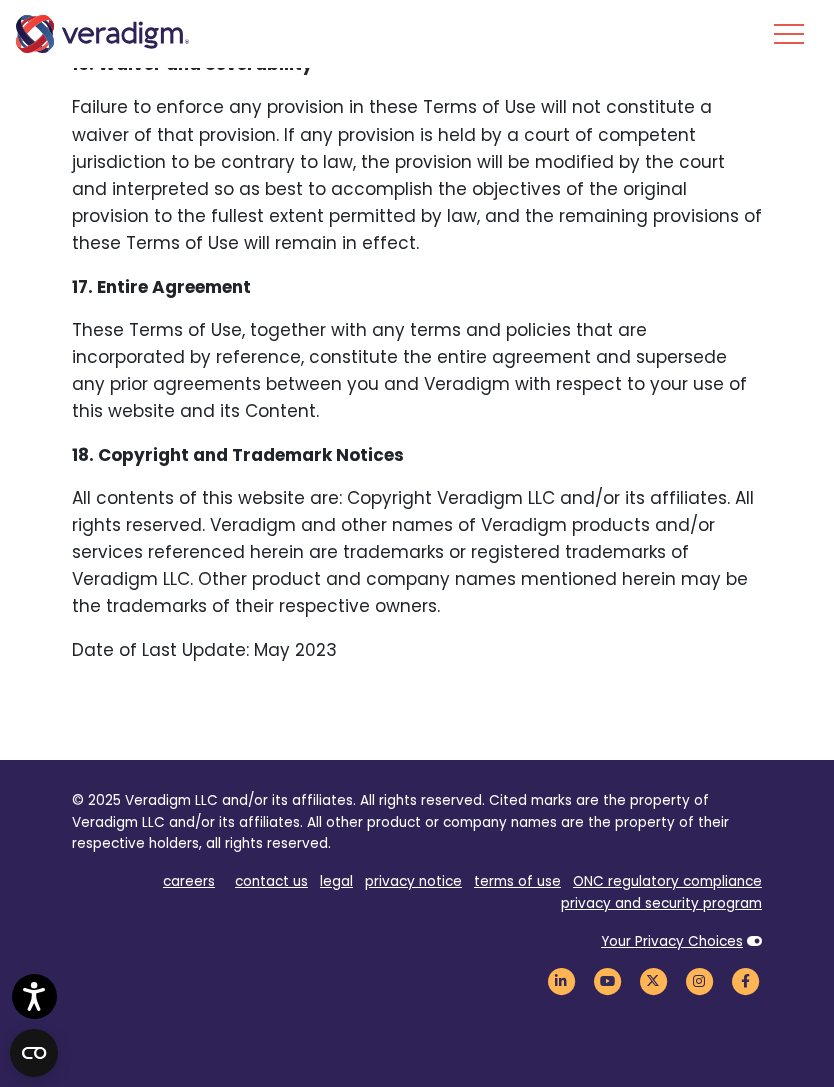 click on "ONC regulatory compliance" at bounding box center [667, 881] 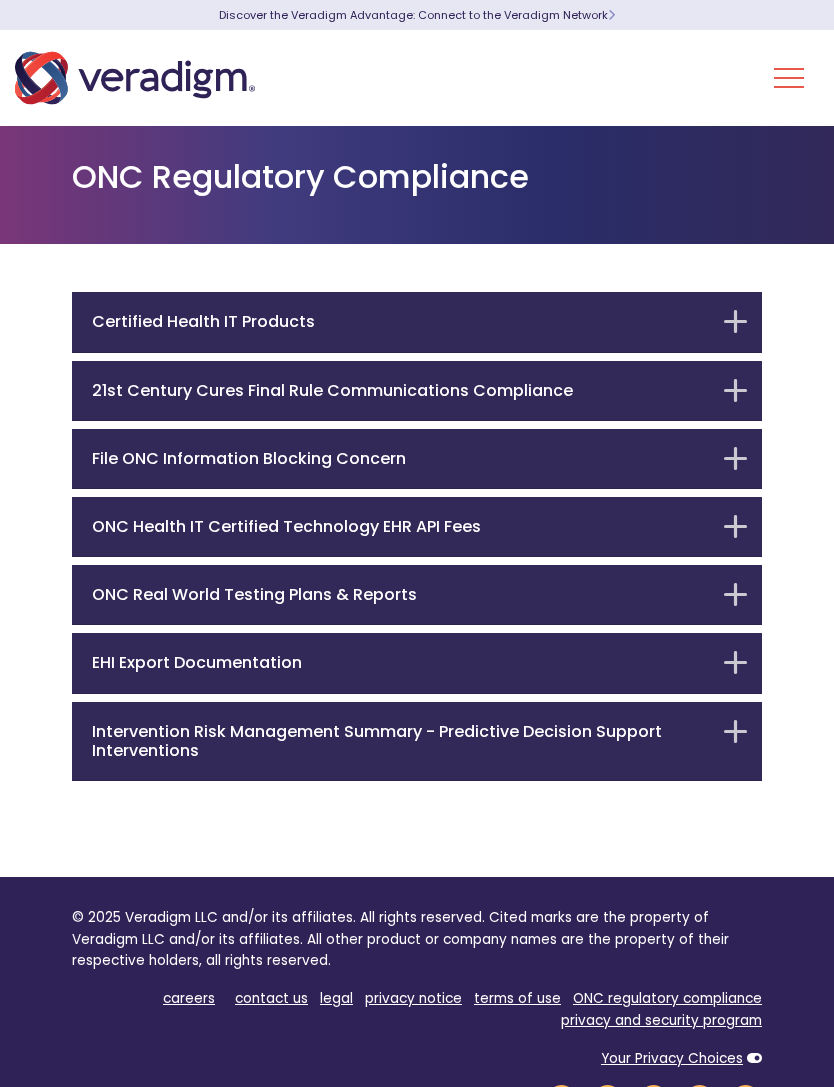 scroll, scrollTop: 0, scrollLeft: 0, axis: both 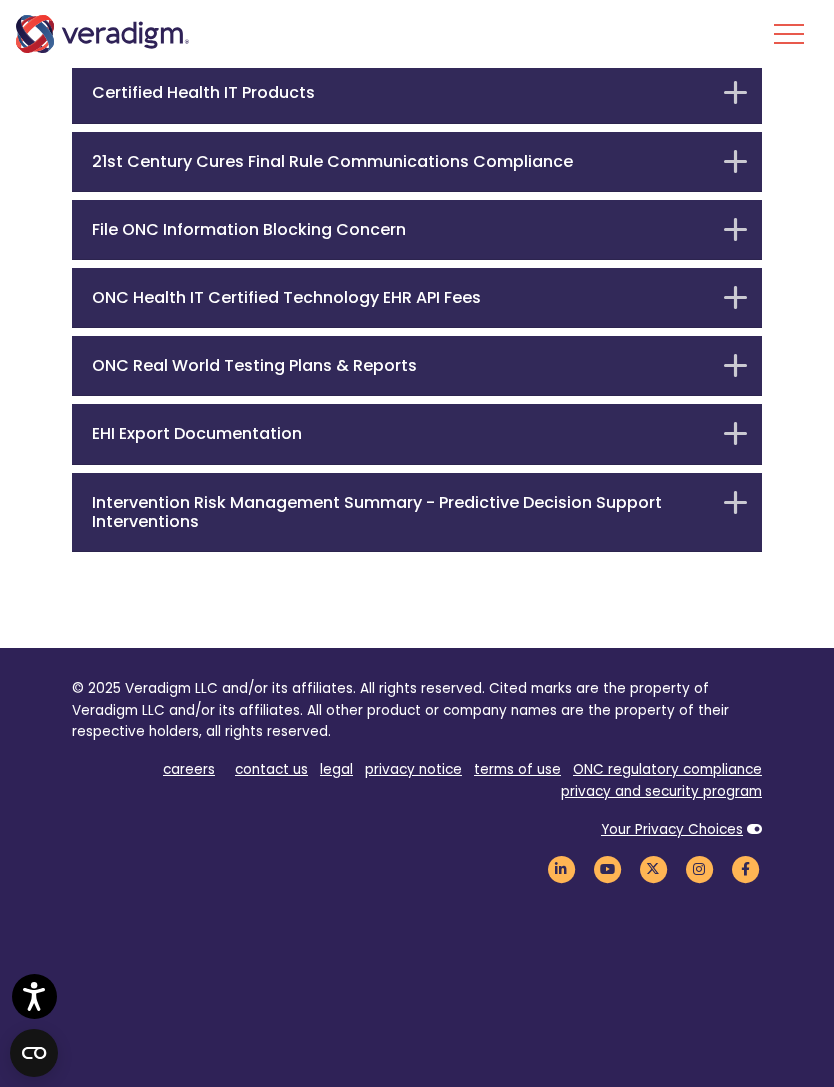 click on "contact us" at bounding box center [271, 769] 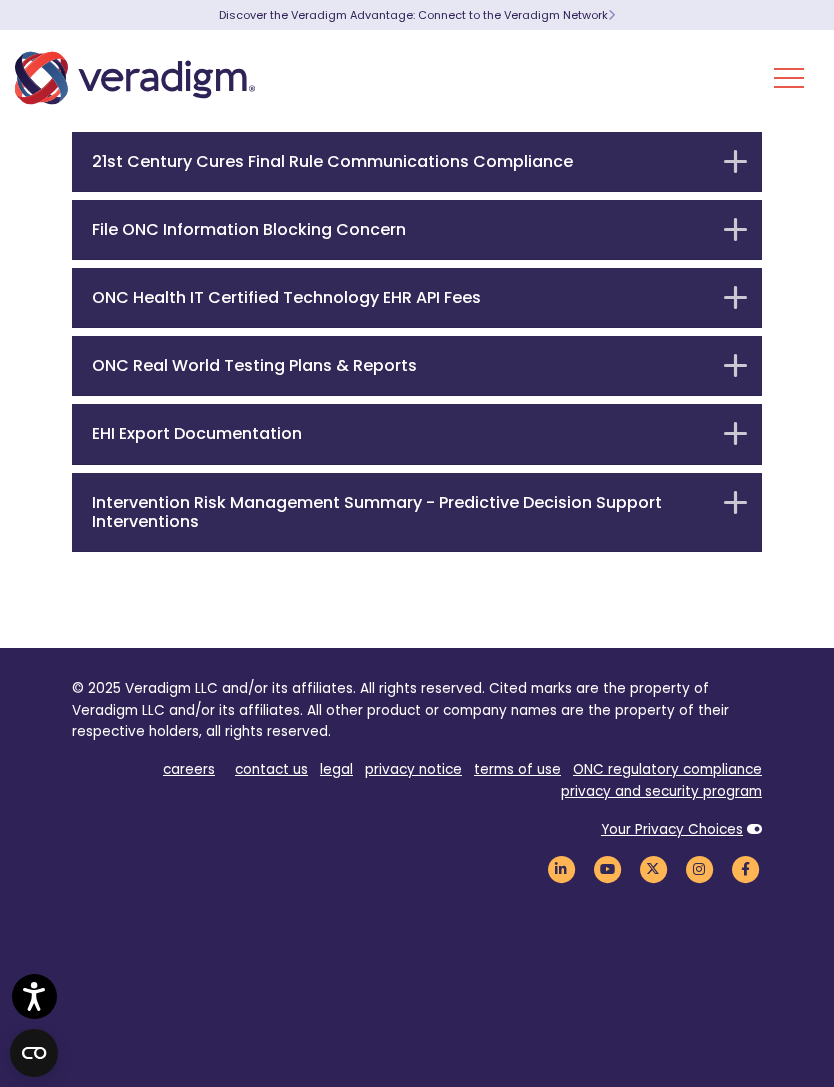 scroll, scrollTop: 293, scrollLeft: 0, axis: vertical 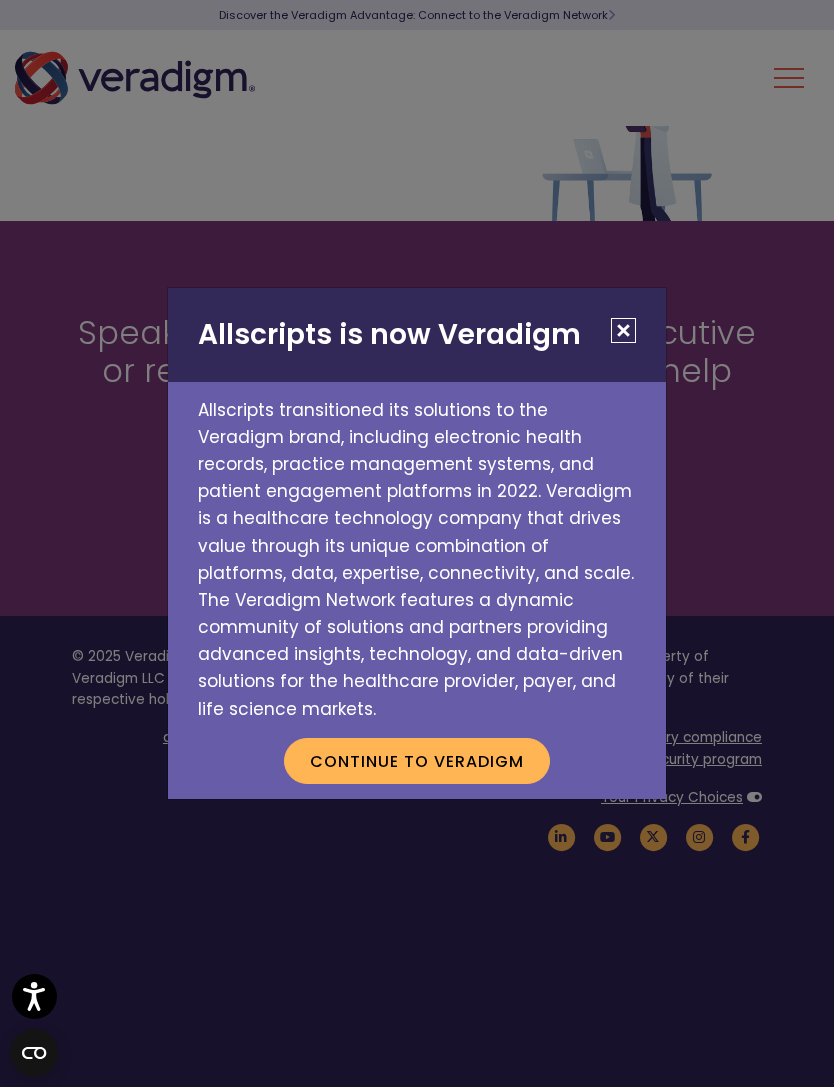 click at bounding box center (623, 330) 